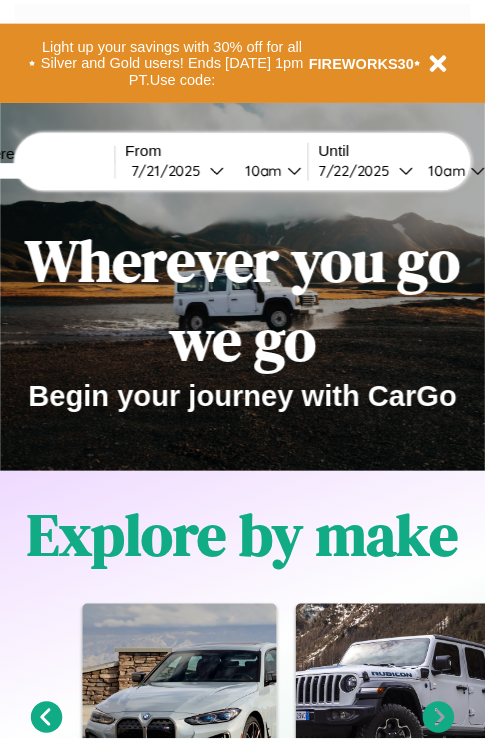 scroll, scrollTop: 0, scrollLeft: 0, axis: both 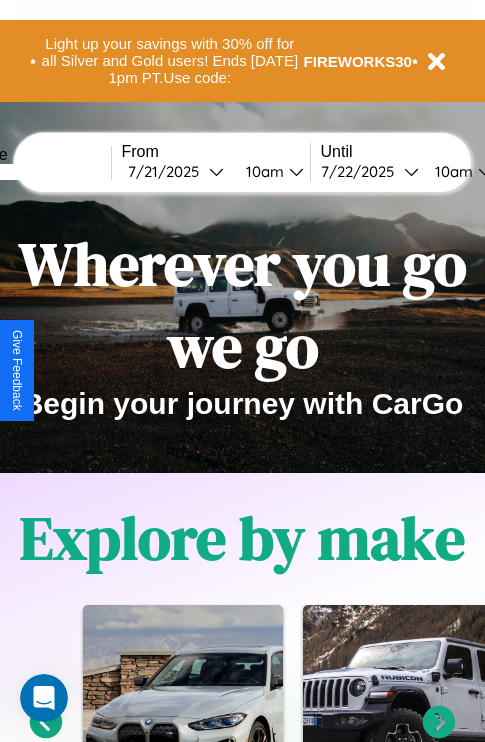 click at bounding box center (36, 172) 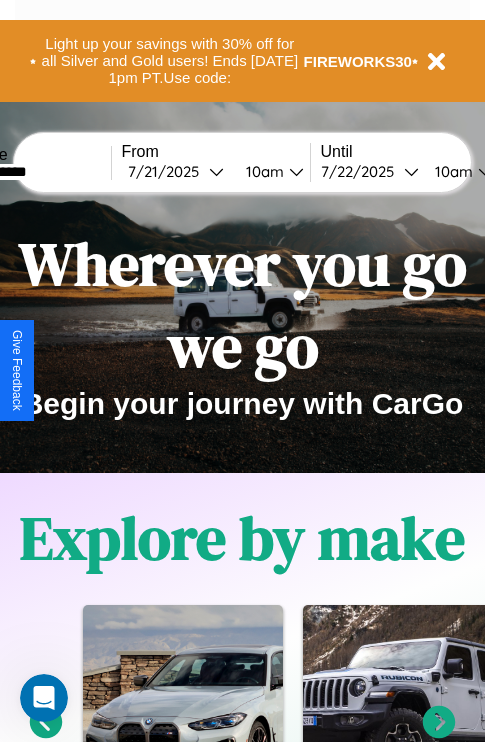 type on "**********" 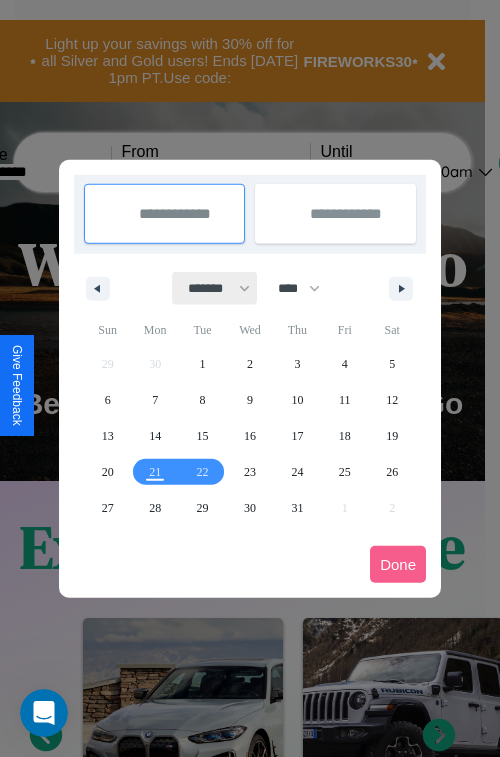 click on "******* ******** ***** ***** *** **** **** ****** ********* ******* ******** ********" at bounding box center [215, 288] 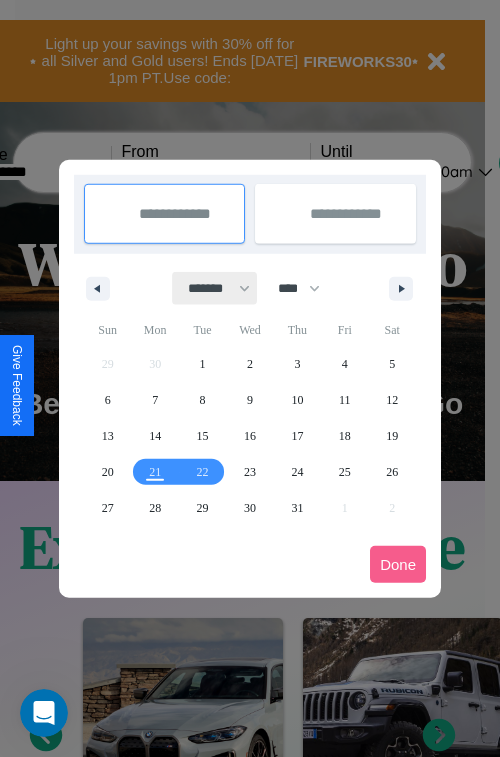 select on "*" 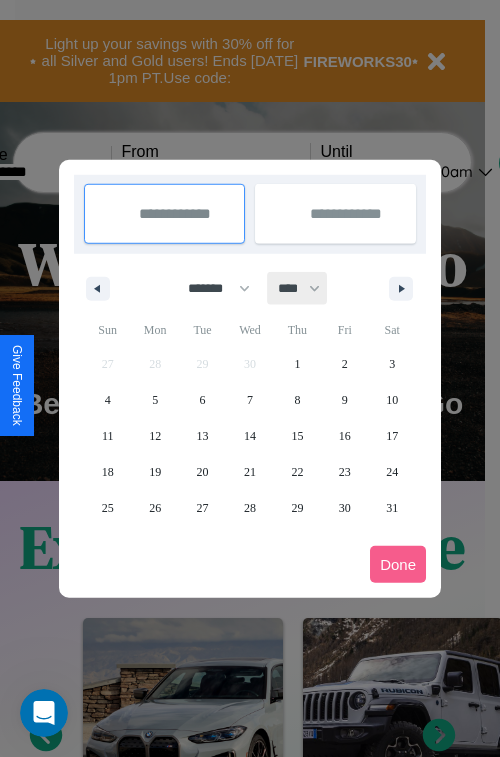 click on "**** **** **** **** **** **** **** **** **** **** **** **** **** **** **** **** **** **** **** **** **** **** **** **** **** **** **** **** **** **** **** **** **** **** **** **** **** **** **** **** **** **** **** **** **** **** **** **** **** **** **** **** **** **** **** **** **** **** **** **** **** **** **** **** **** **** **** **** **** **** **** **** **** **** **** **** **** **** **** **** **** **** **** **** **** **** **** **** **** **** **** **** **** **** **** **** **** **** **** **** **** **** **** **** **** **** **** **** **** **** **** **** **** **** **** **** **** **** **** **** ****" at bounding box center (298, 288) 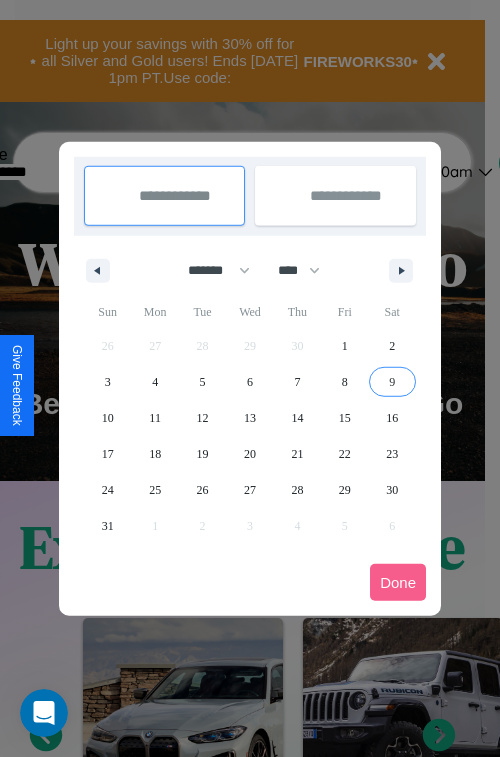 click on "9" at bounding box center (392, 382) 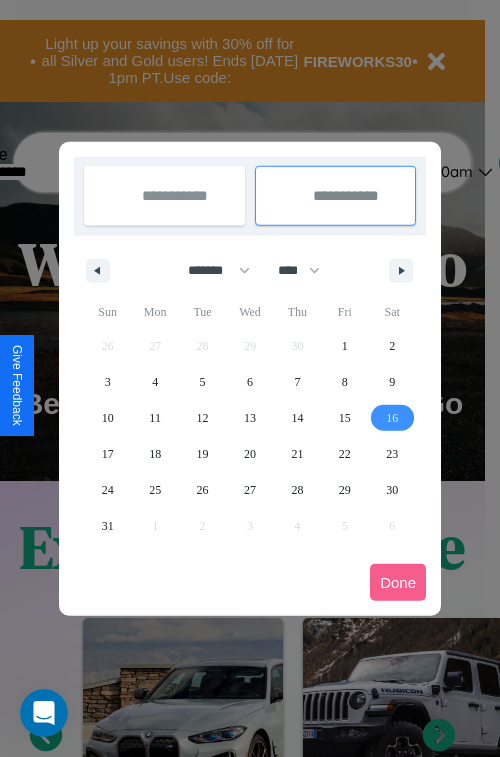click on "16" at bounding box center [392, 418] 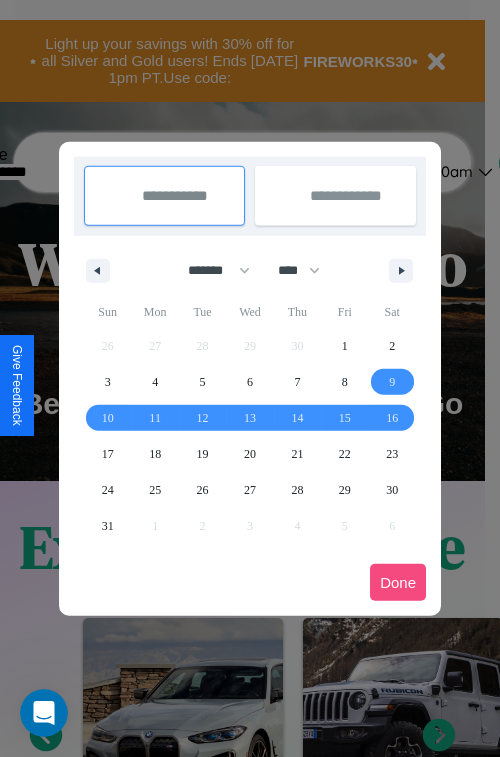 click on "Done" at bounding box center [398, 582] 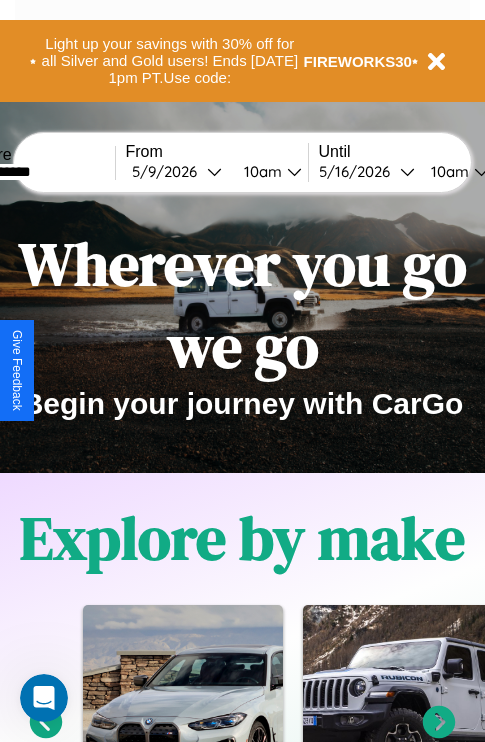 scroll, scrollTop: 0, scrollLeft: 71, axis: horizontal 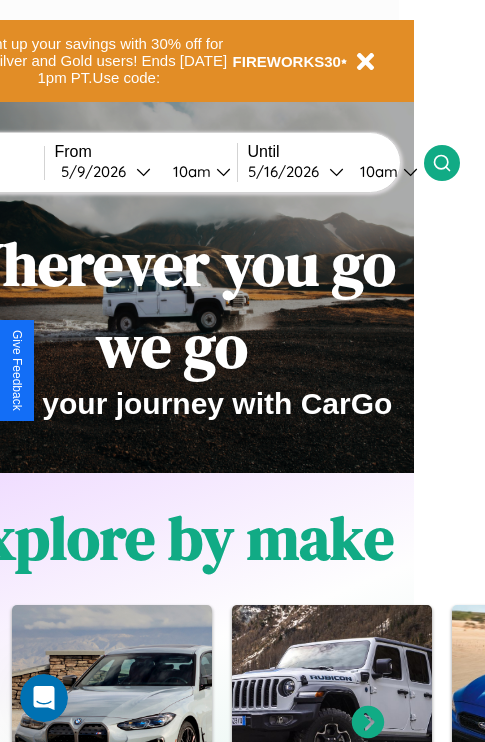 click 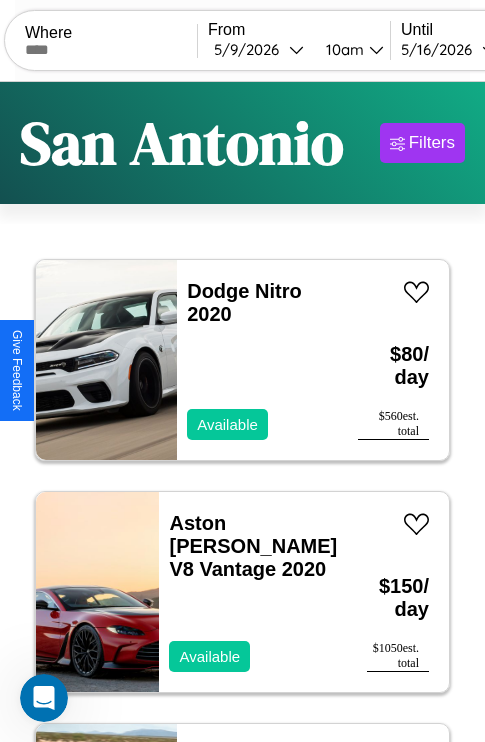 scroll, scrollTop: 95, scrollLeft: 0, axis: vertical 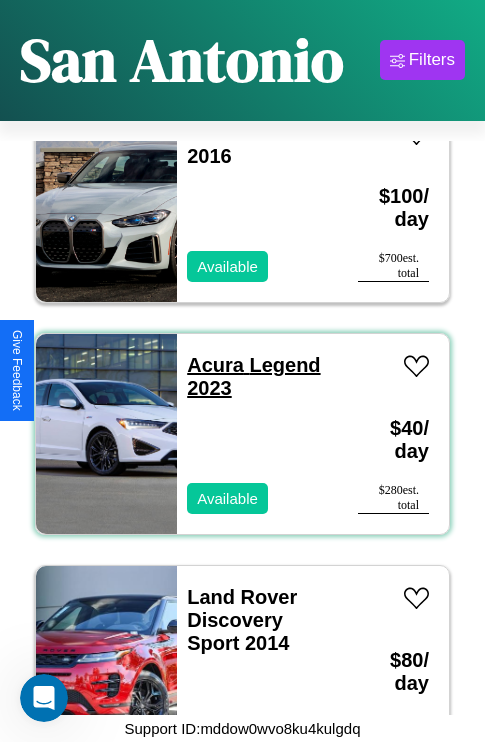 click on "Acura   Legend   2023" at bounding box center [253, 376] 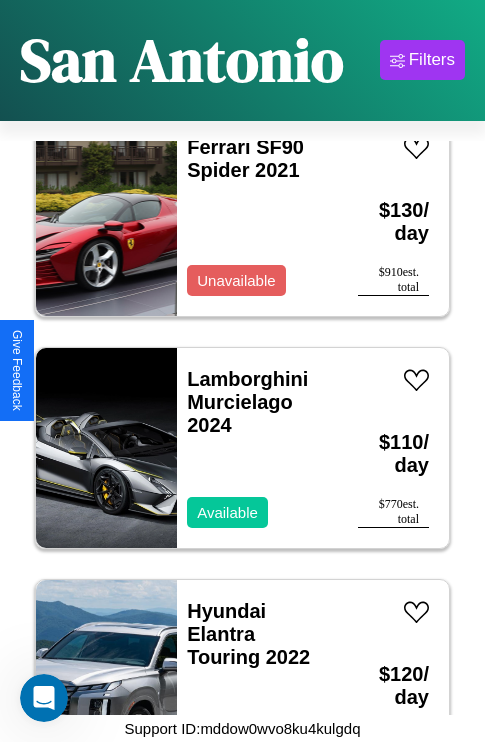 scroll, scrollTop: 29307, scrollLeft: 0, axis: vertical 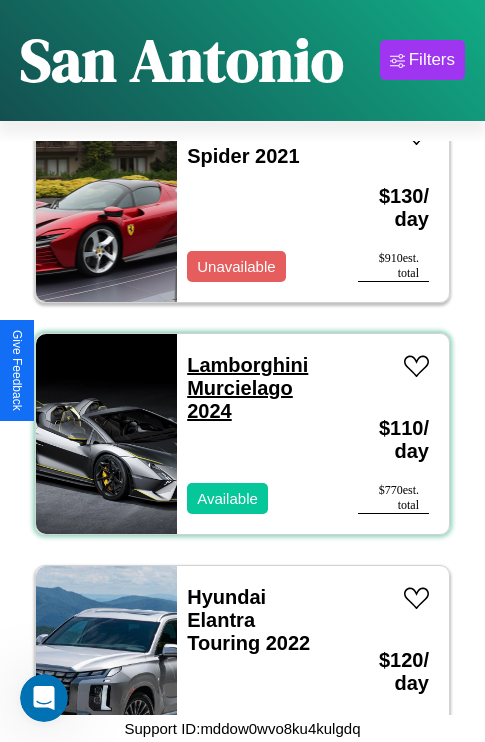 click on "Lamborghini   Murcielago   2024" at bounding box center [247, 388] 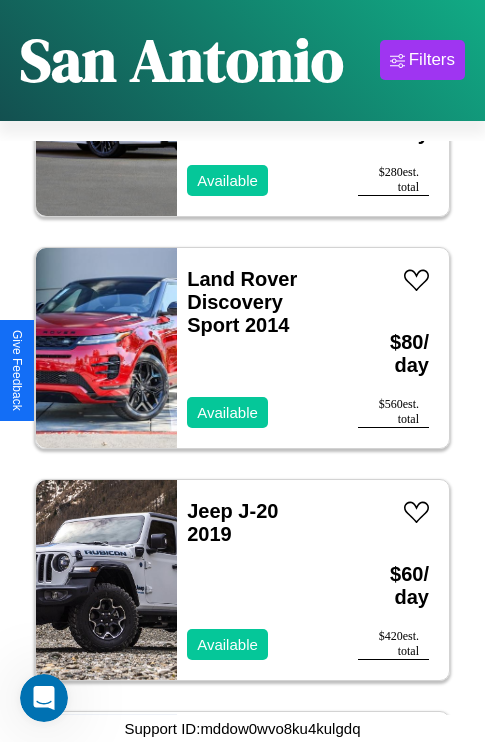 scroll, scrollTop: 13763, scrollLeft: 0, axis: vertical 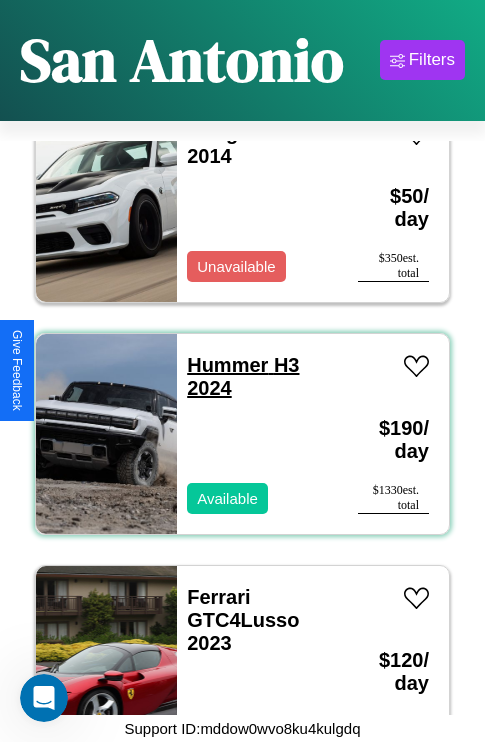 click on "Hummer   H3   2024" at bounding box center [243, 376] 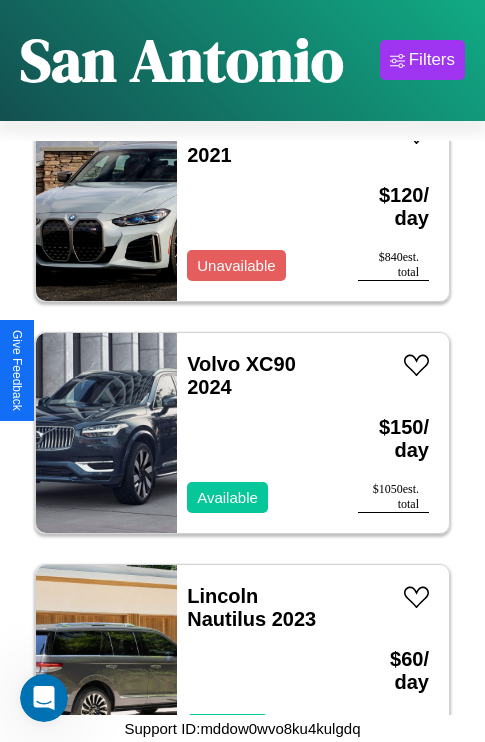 scroll, scrollTop: 2395, scrollLeft: 0, axis: vertical 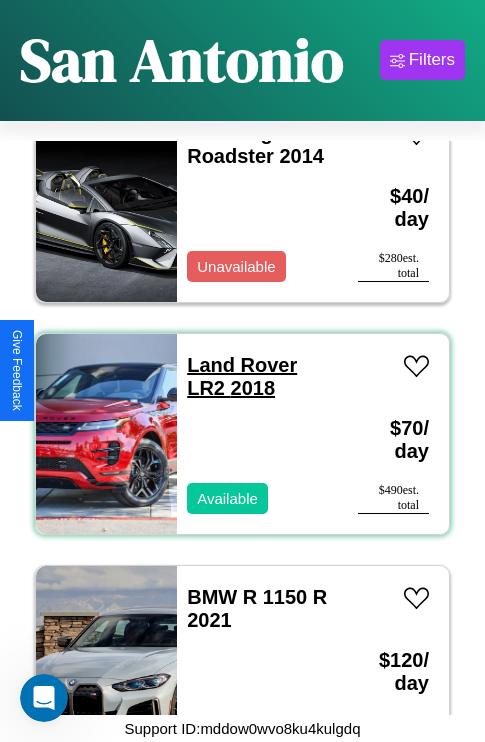 click on "Land Rover   LR2   2018" at bounding box center [242, 376] 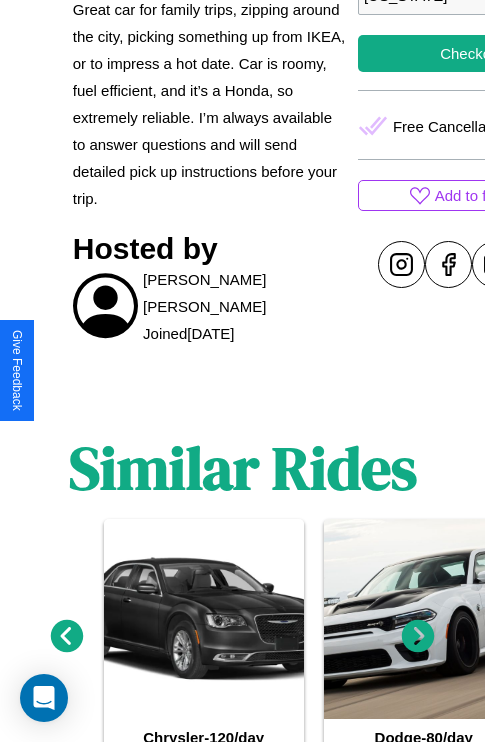scroll, scrollTop: 856, scrollLeft: 0, axis: vertical 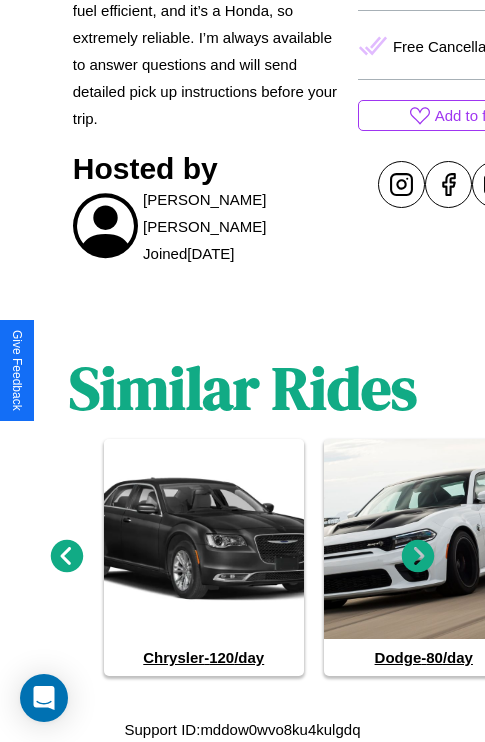 click 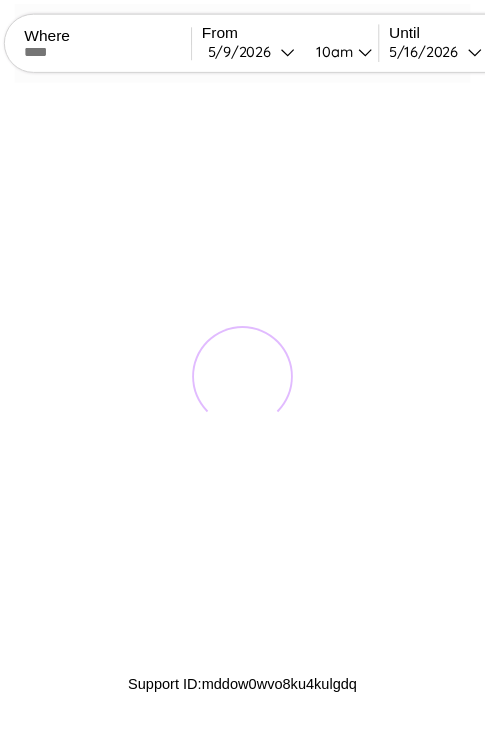 scroll, scrollTop: 0, scrollLeft: 0, axis: both 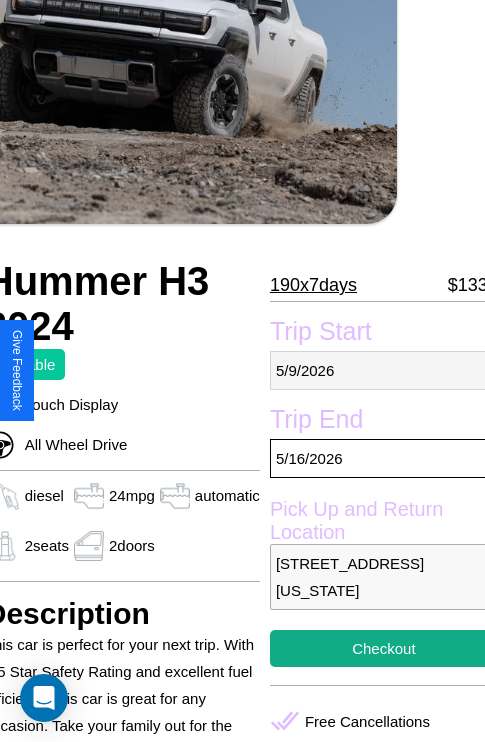 click on "[DATE]" at bounding box center (384, 370) 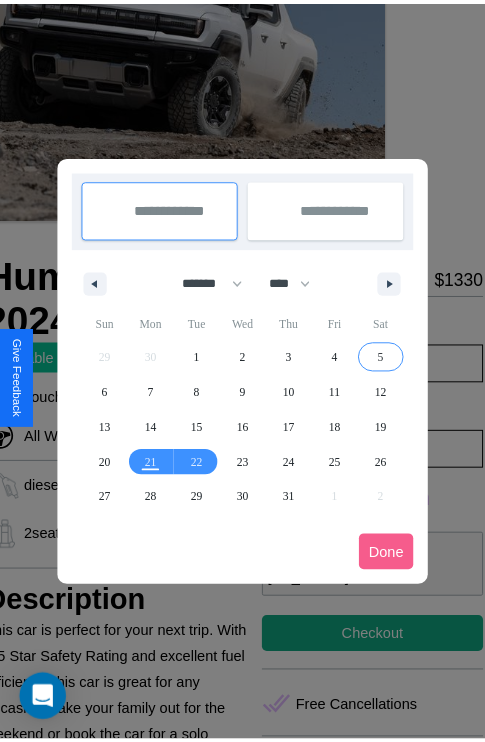 scroll, scrollTop: 0, scrollLeft: 88, axis: horizontal 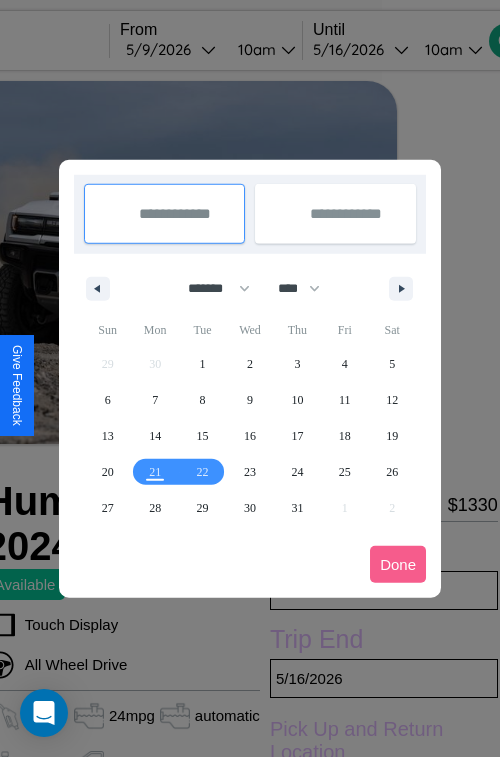 click at bounding box center (250, 378) 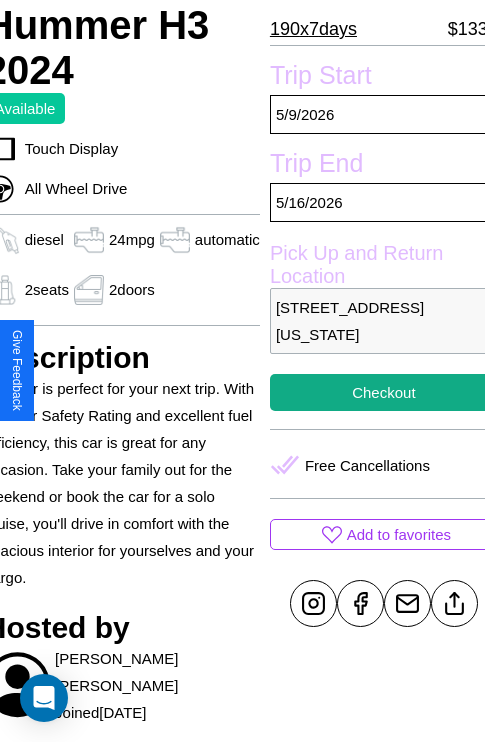 scroll, scrollTop: 498, scrollLeft: 88, axis: both 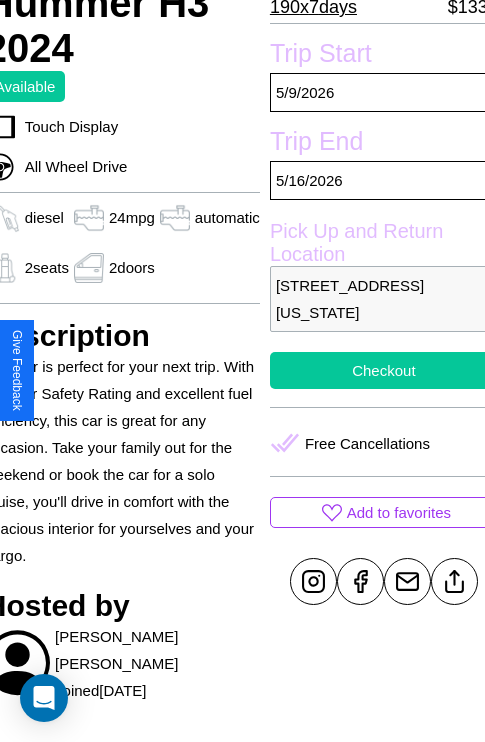 click on "Checkout" at bounding box center (384, 370) 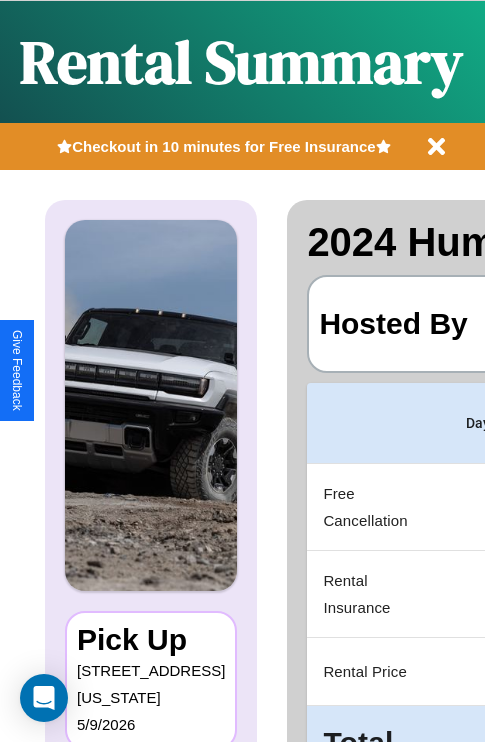 scroll, scrollTop: 0, scrollLeft: 378, axis: horizontal 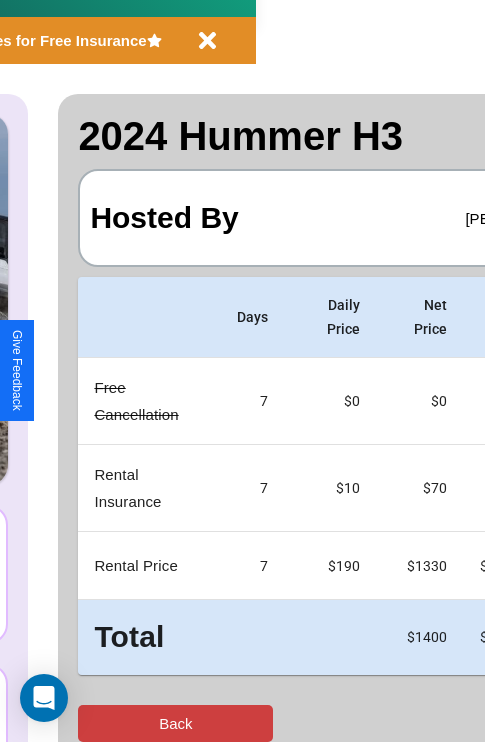 click on "Back" at bounding box center [175, 723] 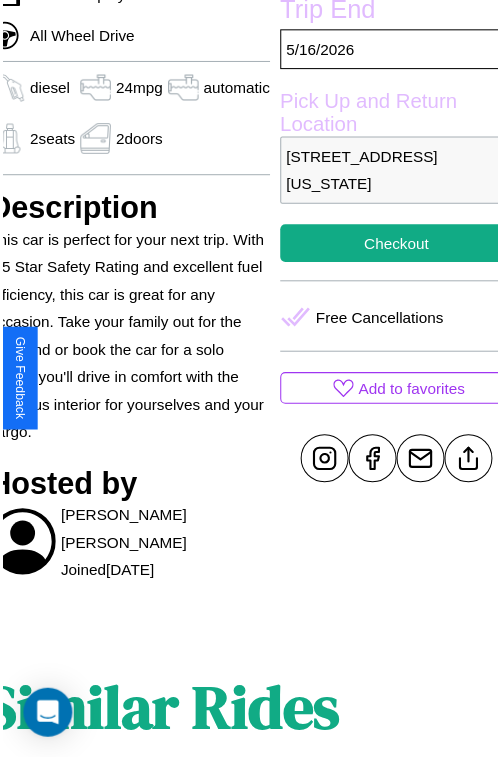 scroll, scrollTop: 640, scrollLeft: 88, axis: both 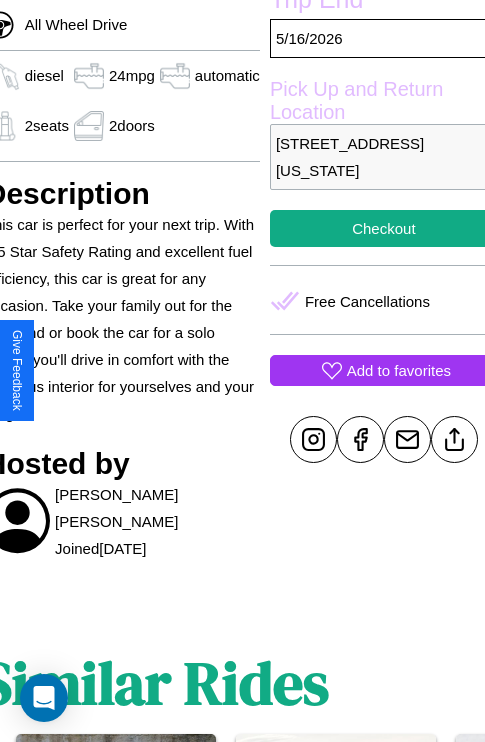 click on "Add to favorites" at bounding box center (399, 370) 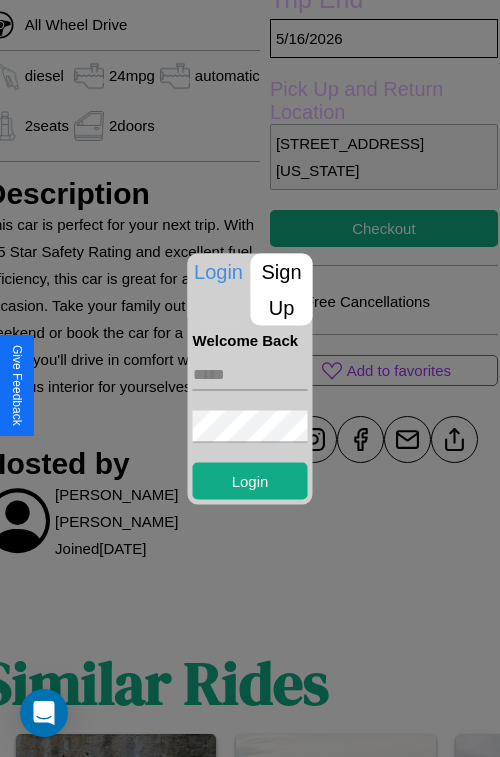 click on "Sign Up" at bounding box center (282, 289) 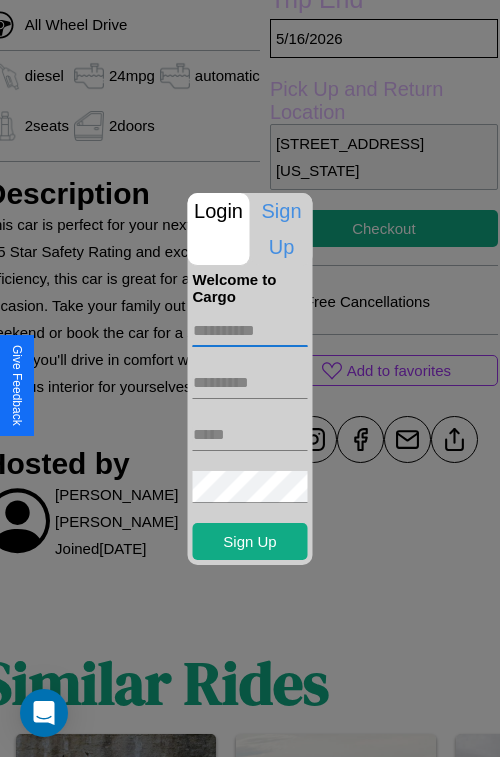 click at bounding box center [250, 331] 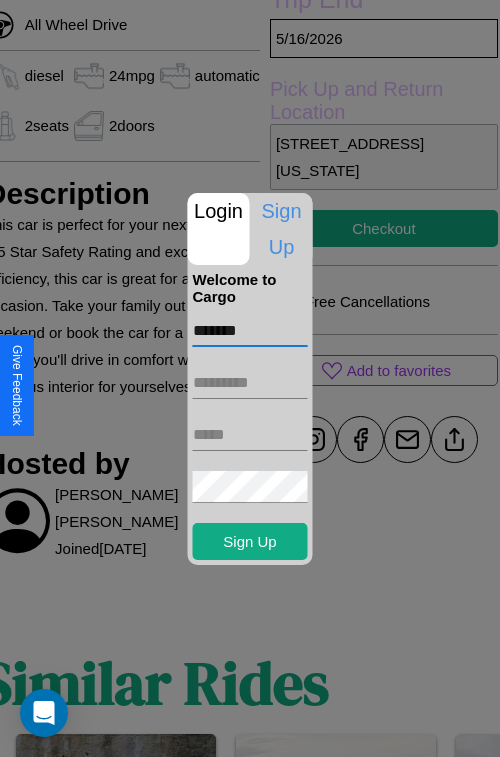 type on "*******" 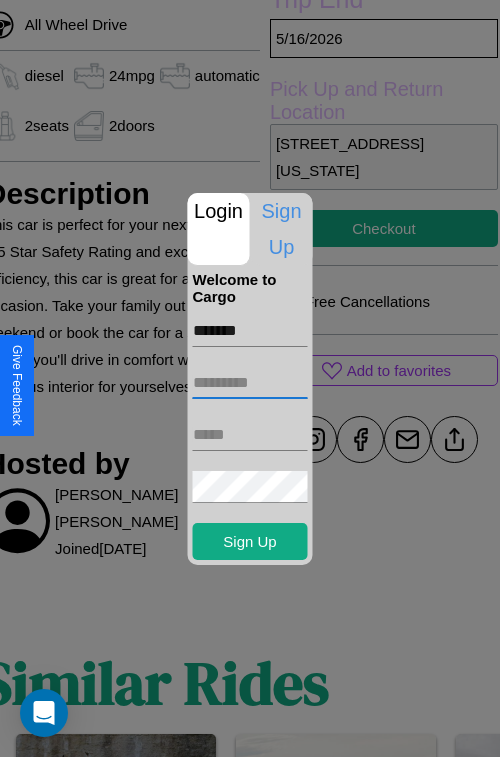 click at bounding box center (250, 383) 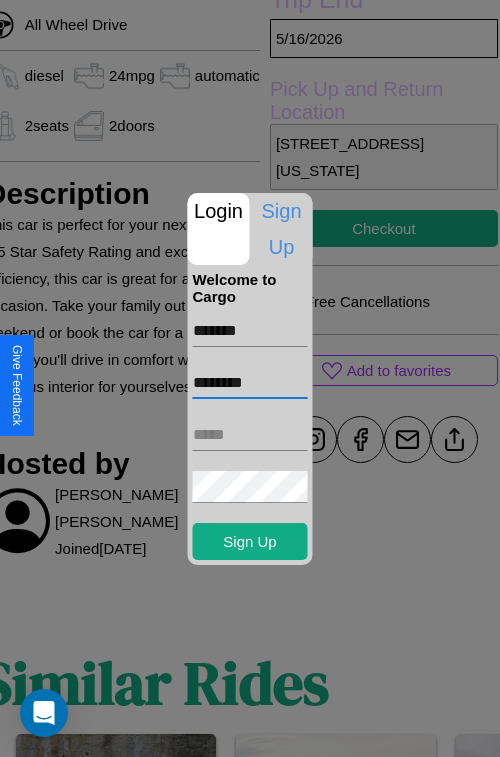 type on "********" 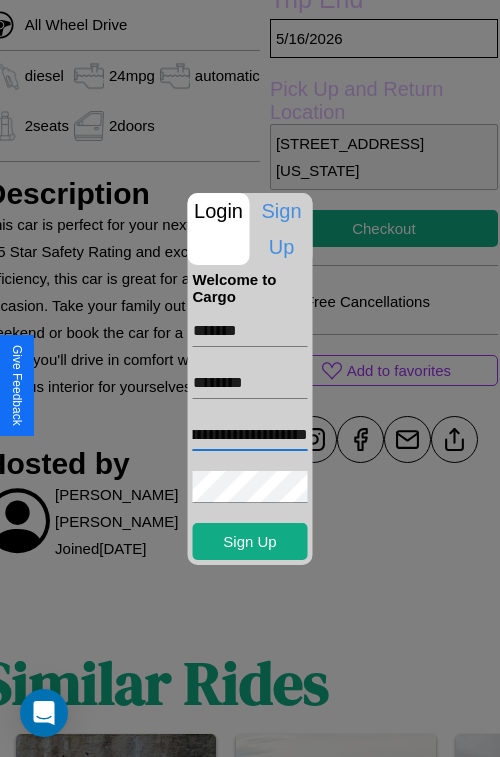 scroll, scrollTop: 0, scrollLeft: 105, axis: horizontal 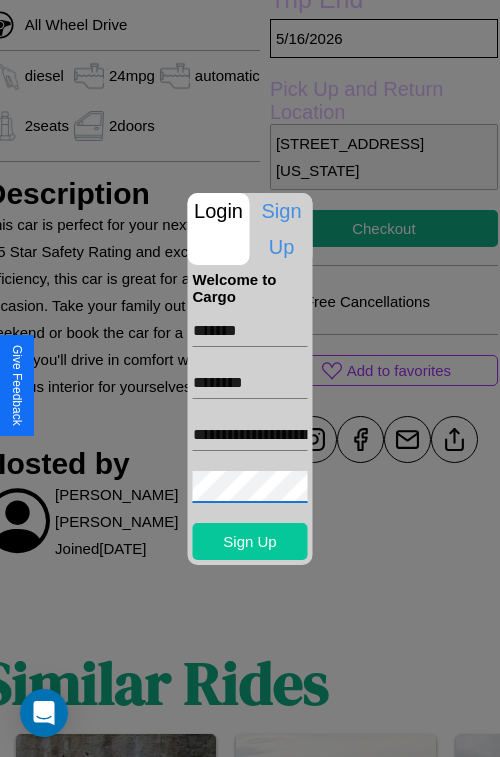 click on "Sign Up" at bounding box center [250, 541] 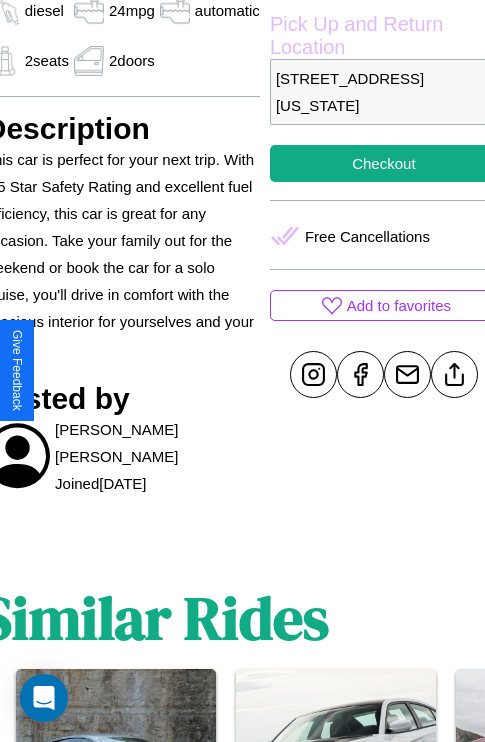 scroll, scrollTop: 709, scrollLeft: 88, axis: both 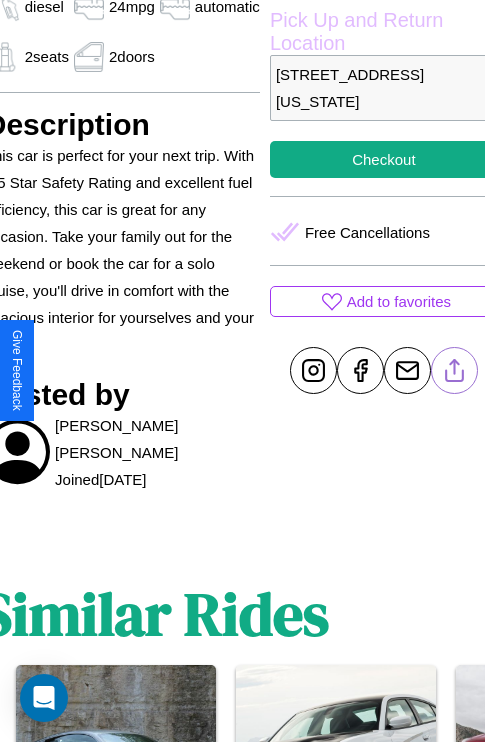 click 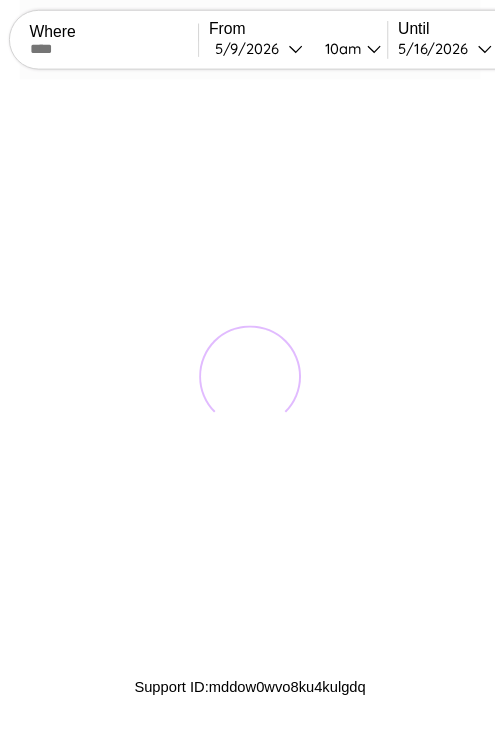 scroll, scrollTop: 0, scrollLeft: 0, axis: both 